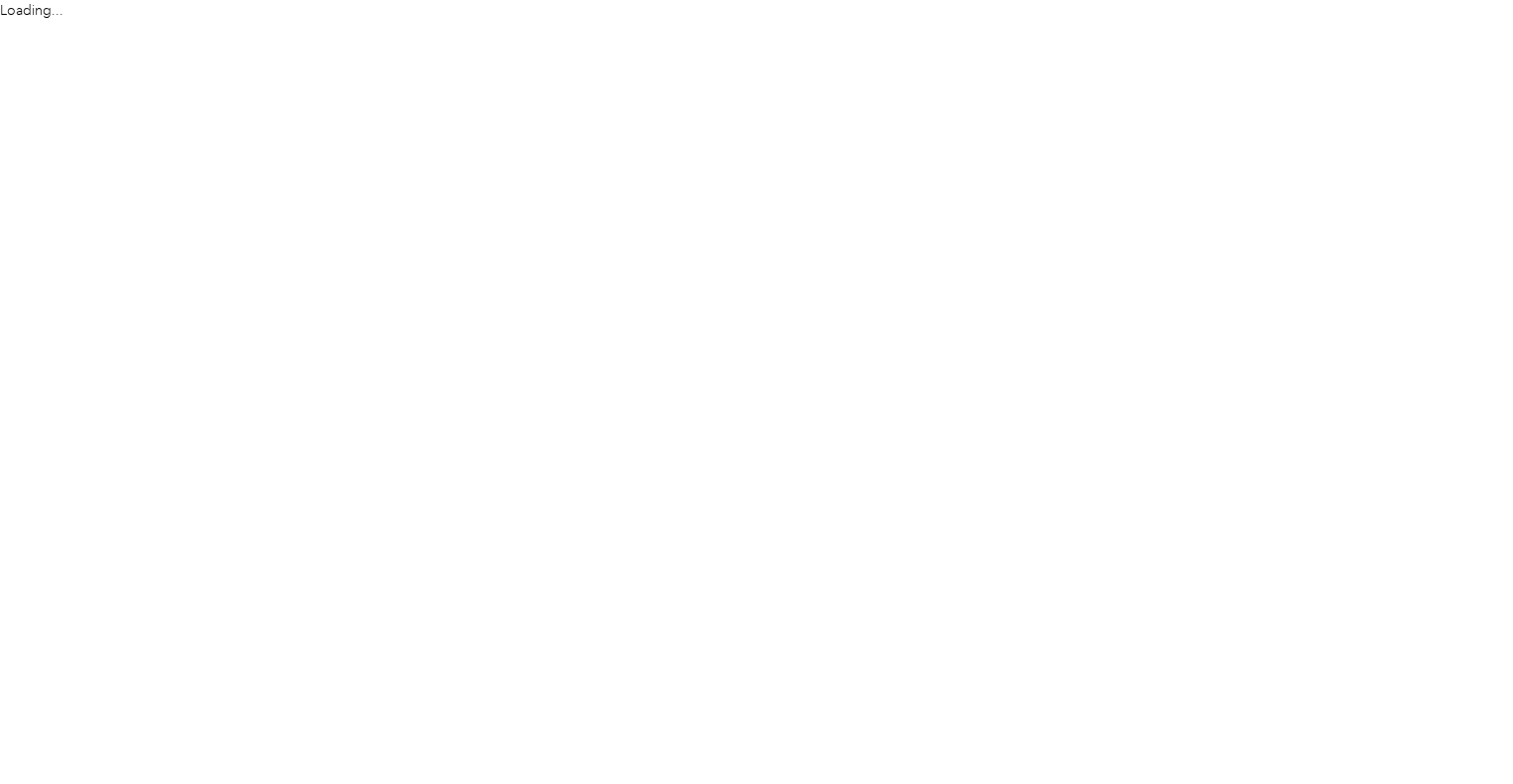 scroll, scrollTop: 0, scrollLeft: 0, axis: both 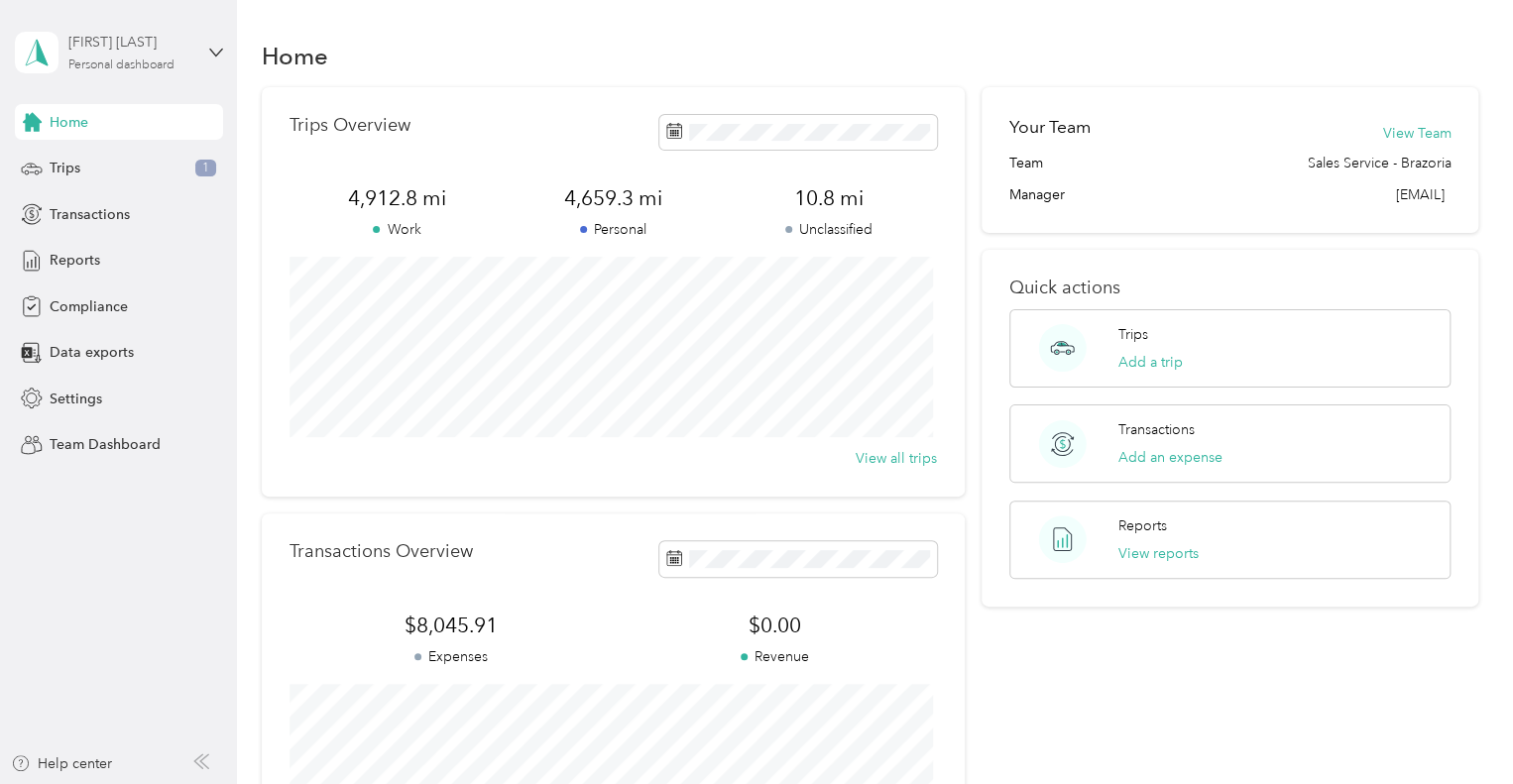 click on "[FIRST] [LAST]" at bounding box center [130, 42] 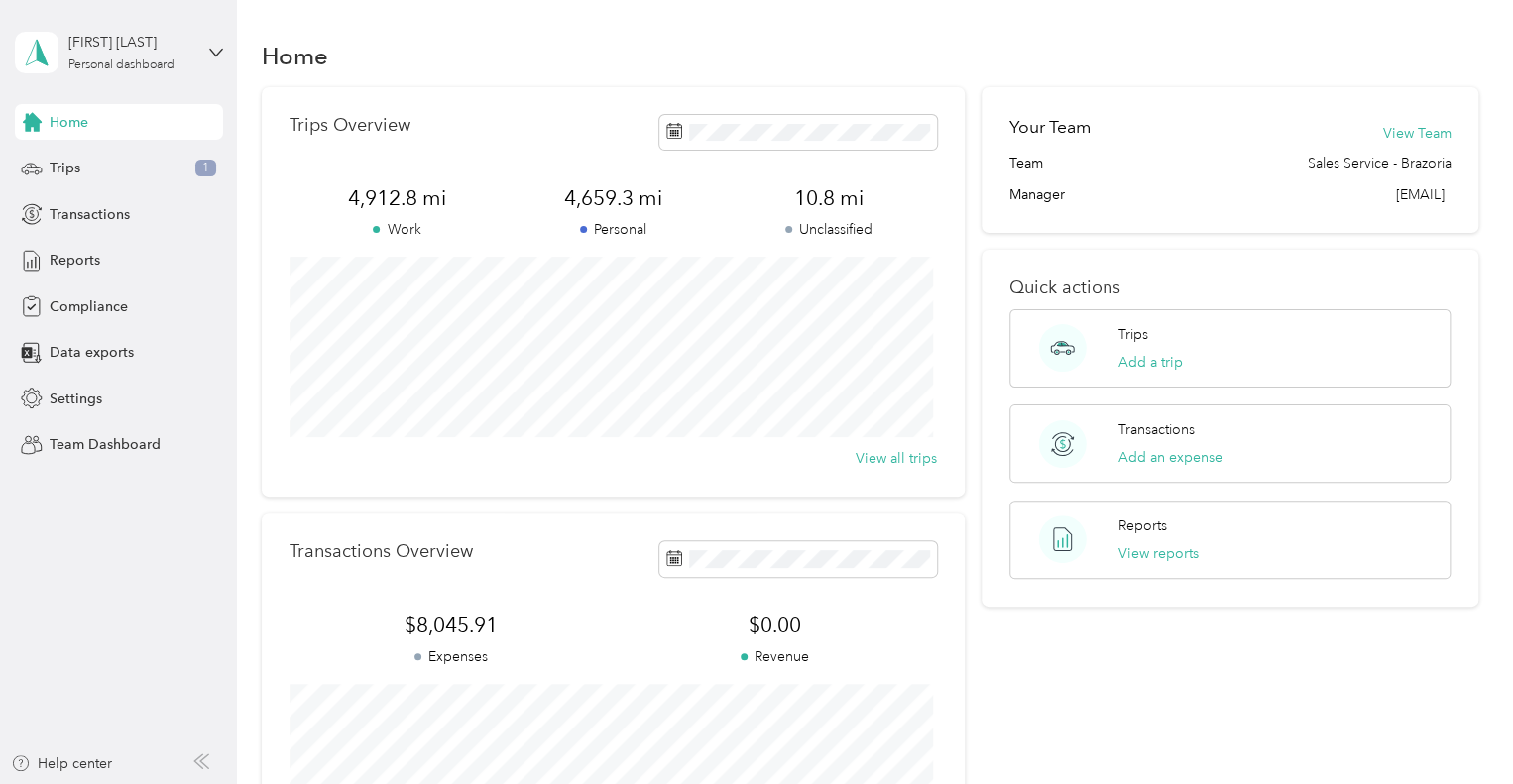 click on "Team dashboard" at bounding box center (84, 163) 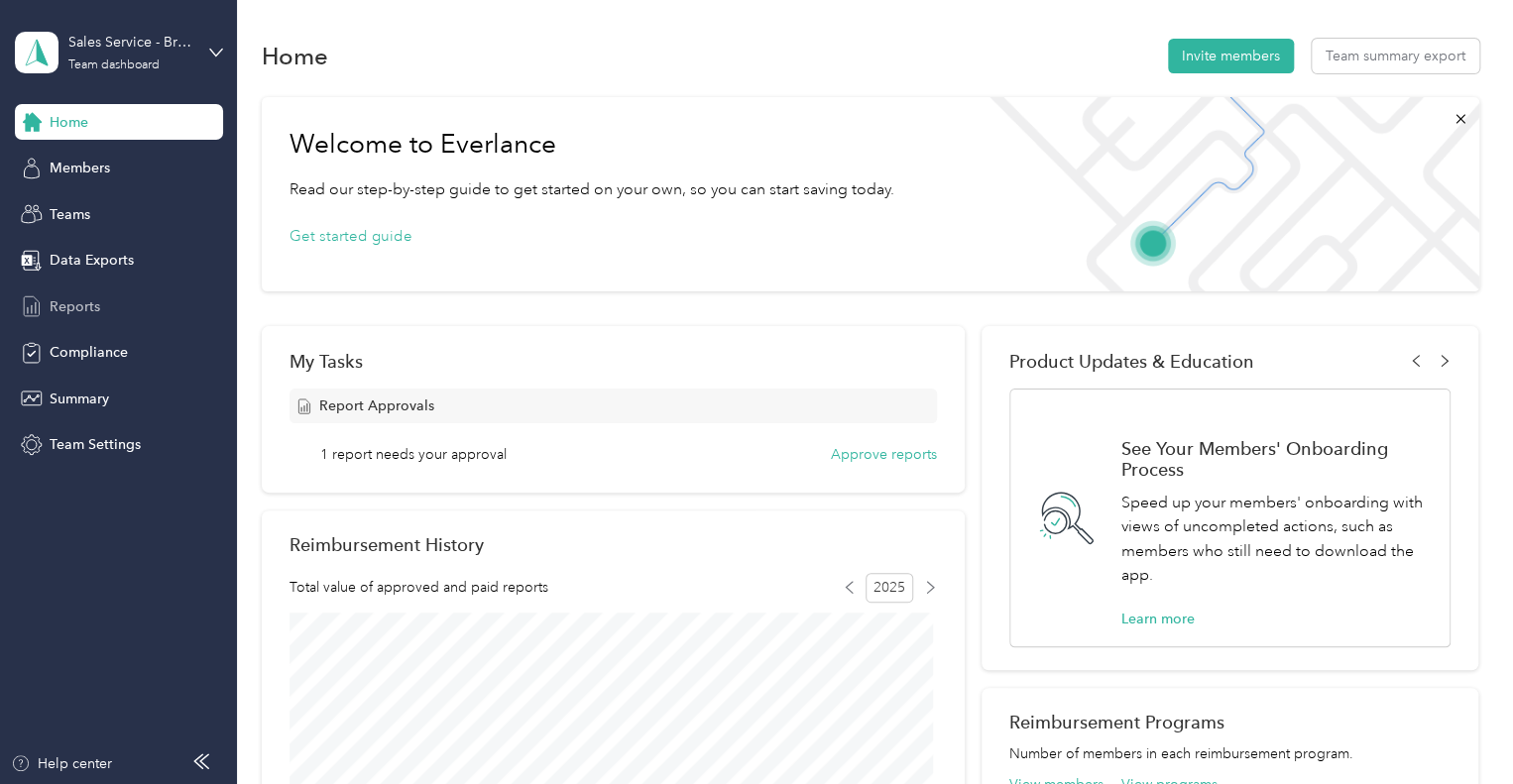 click on "Reports" at bounding box center (74, 306) 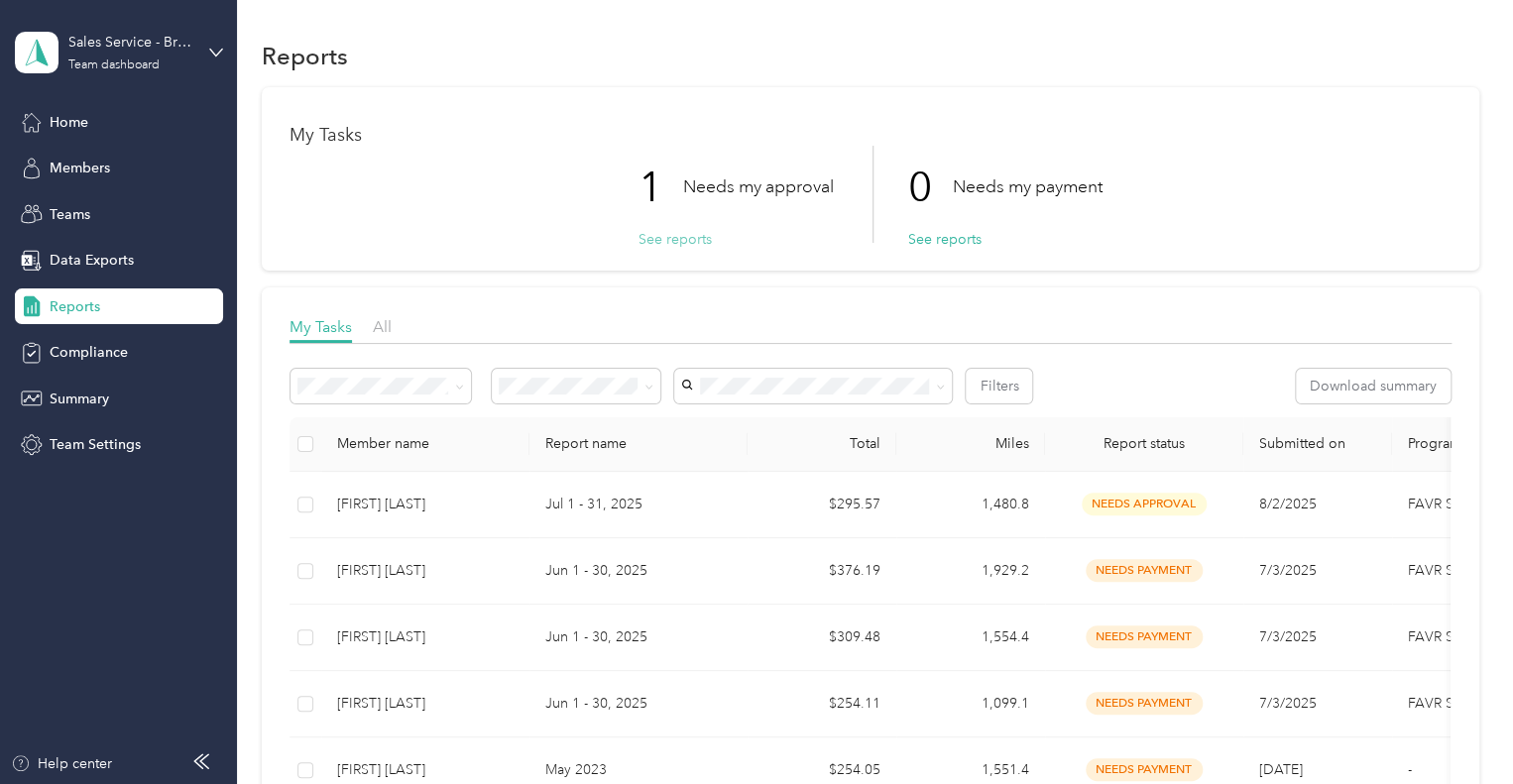 click on "My Tasks 1 Needs my approval See reports   0 Needs my payment See reports" at bounding box center [871, 178] 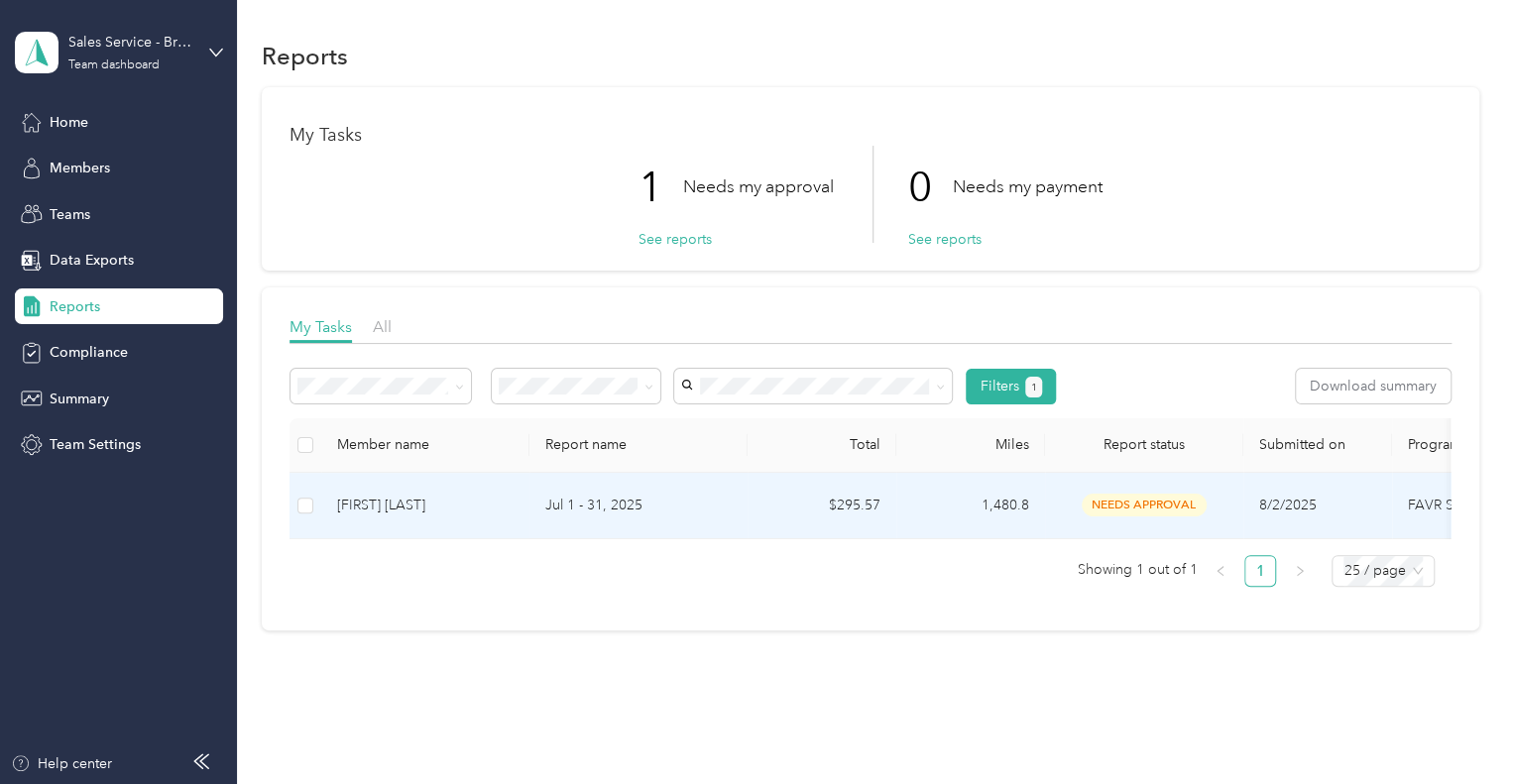 click on "[FIRST] [LAST]" at bounding box center [425, 505] 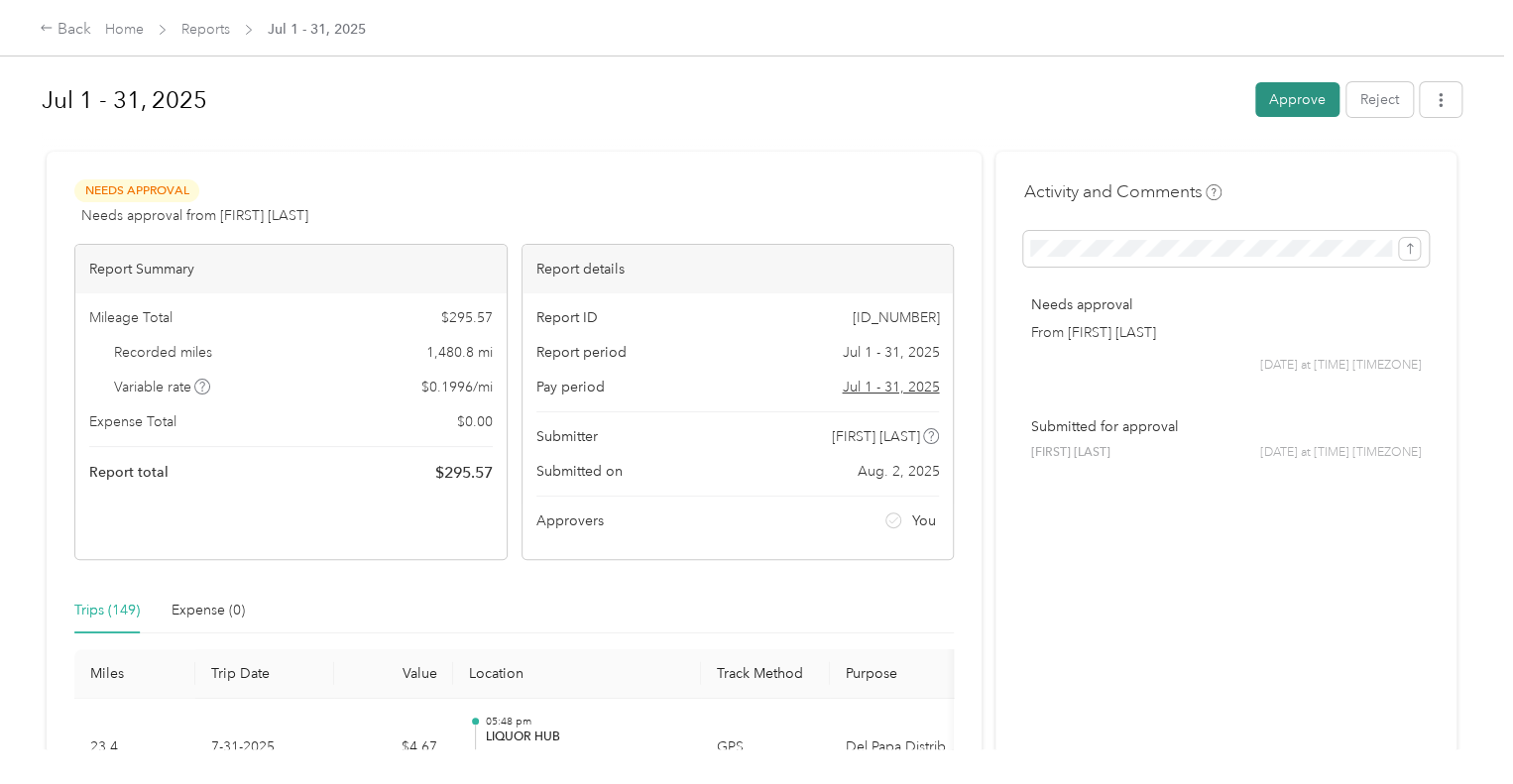 click on "Approve" at bounding box center [1297, 99] 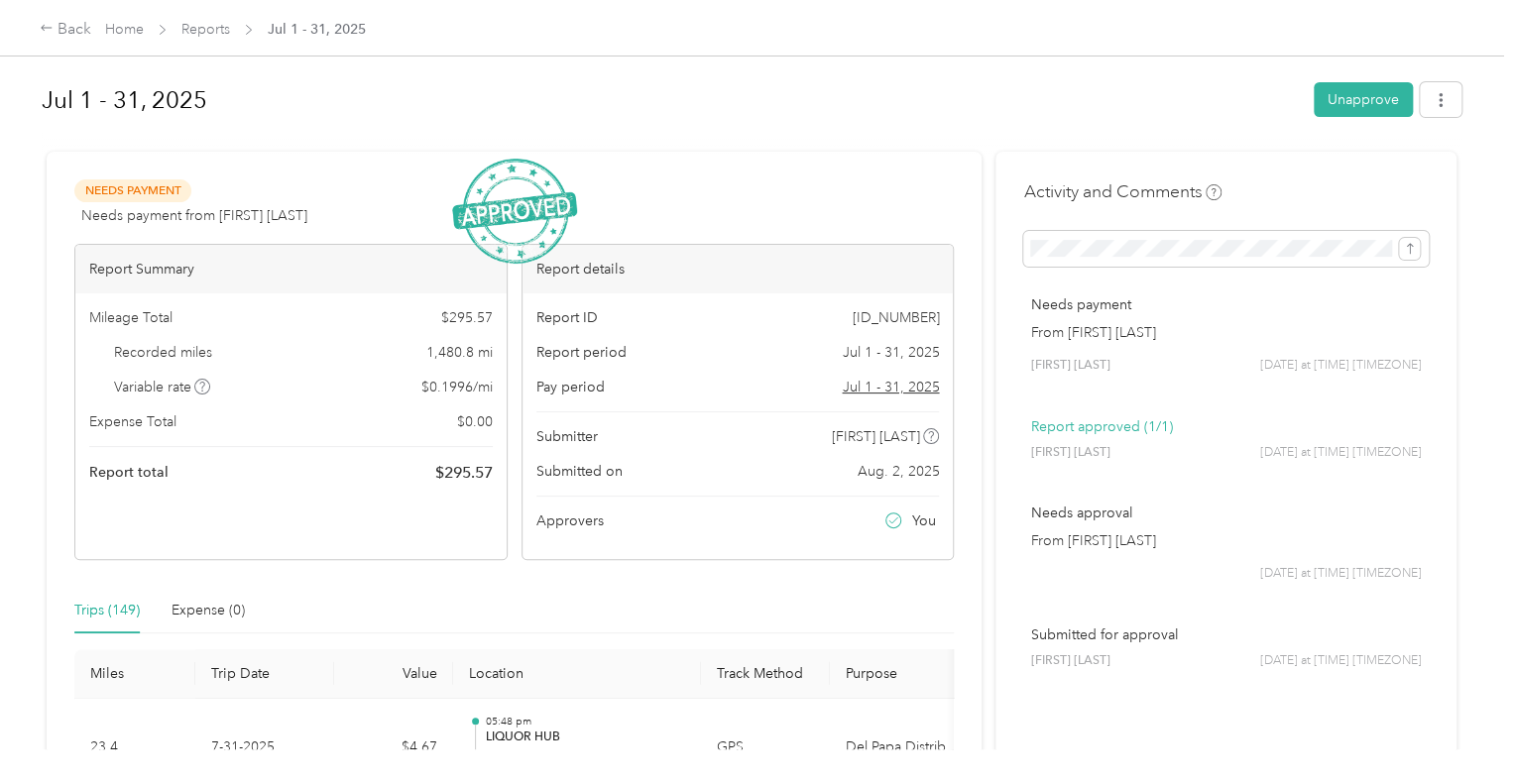 click on "Home" at bounding box center [124, 29] 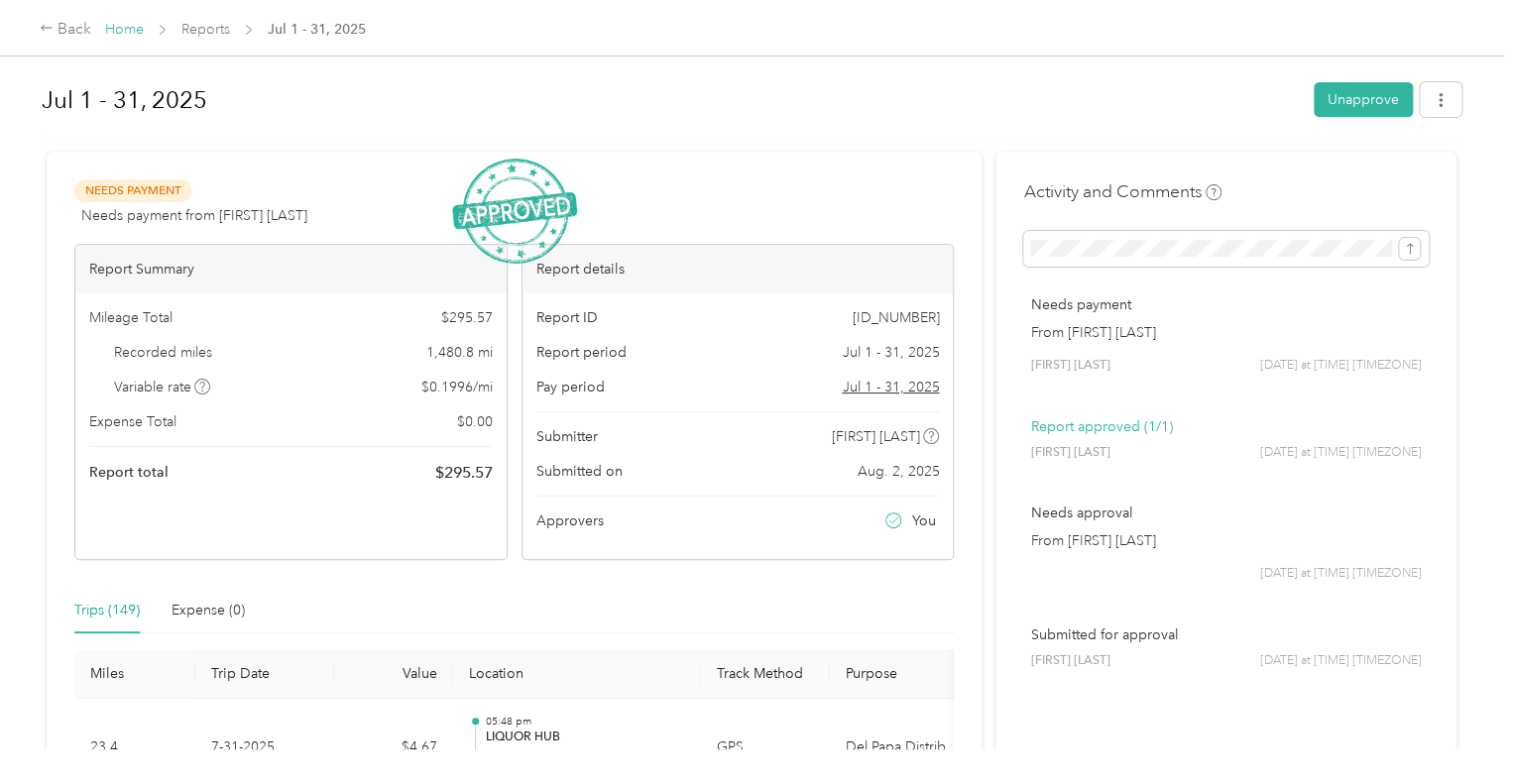 click on "Home" at bounding box center (124, 29) 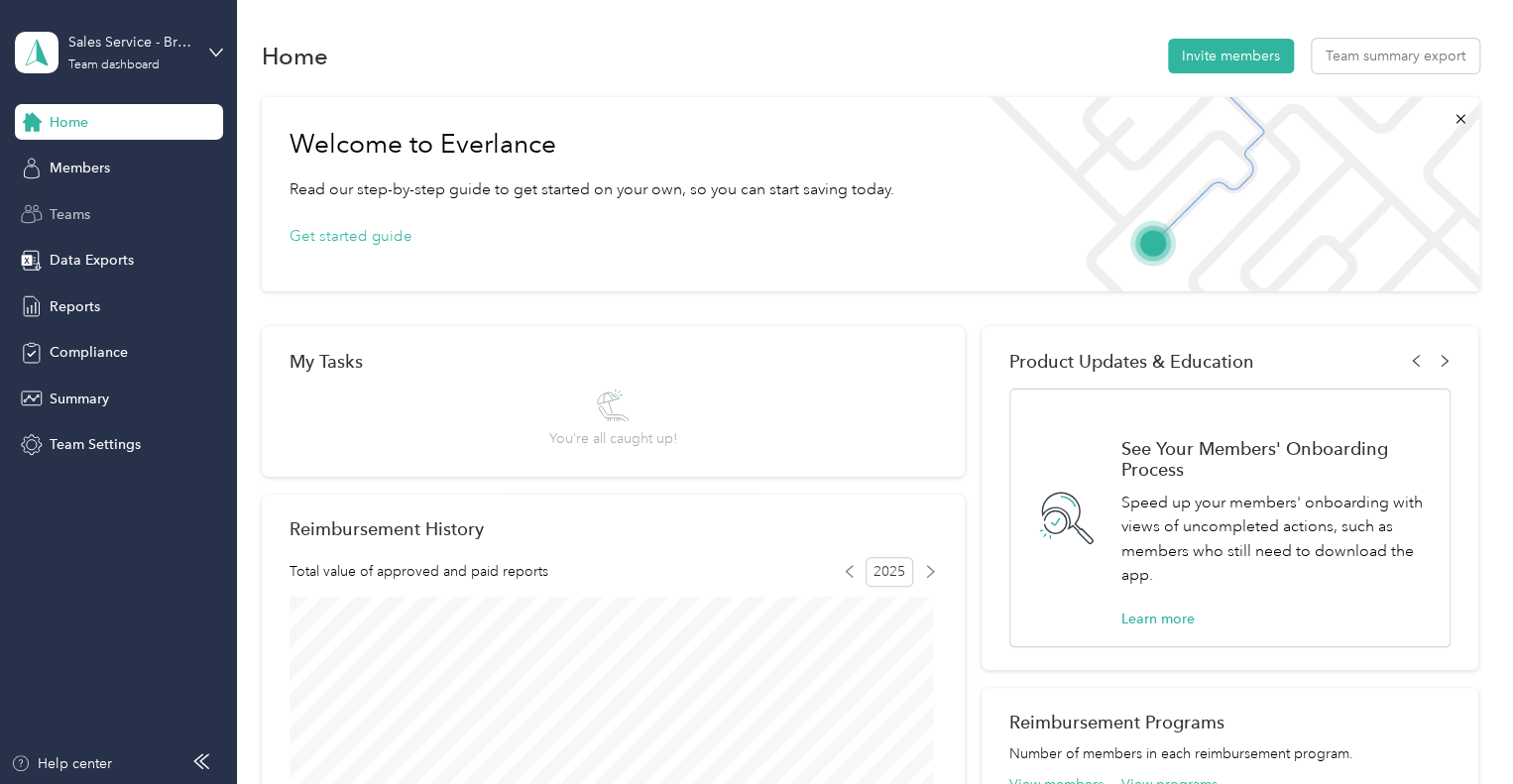 click on "Teams" at bounding box center (119, 214) 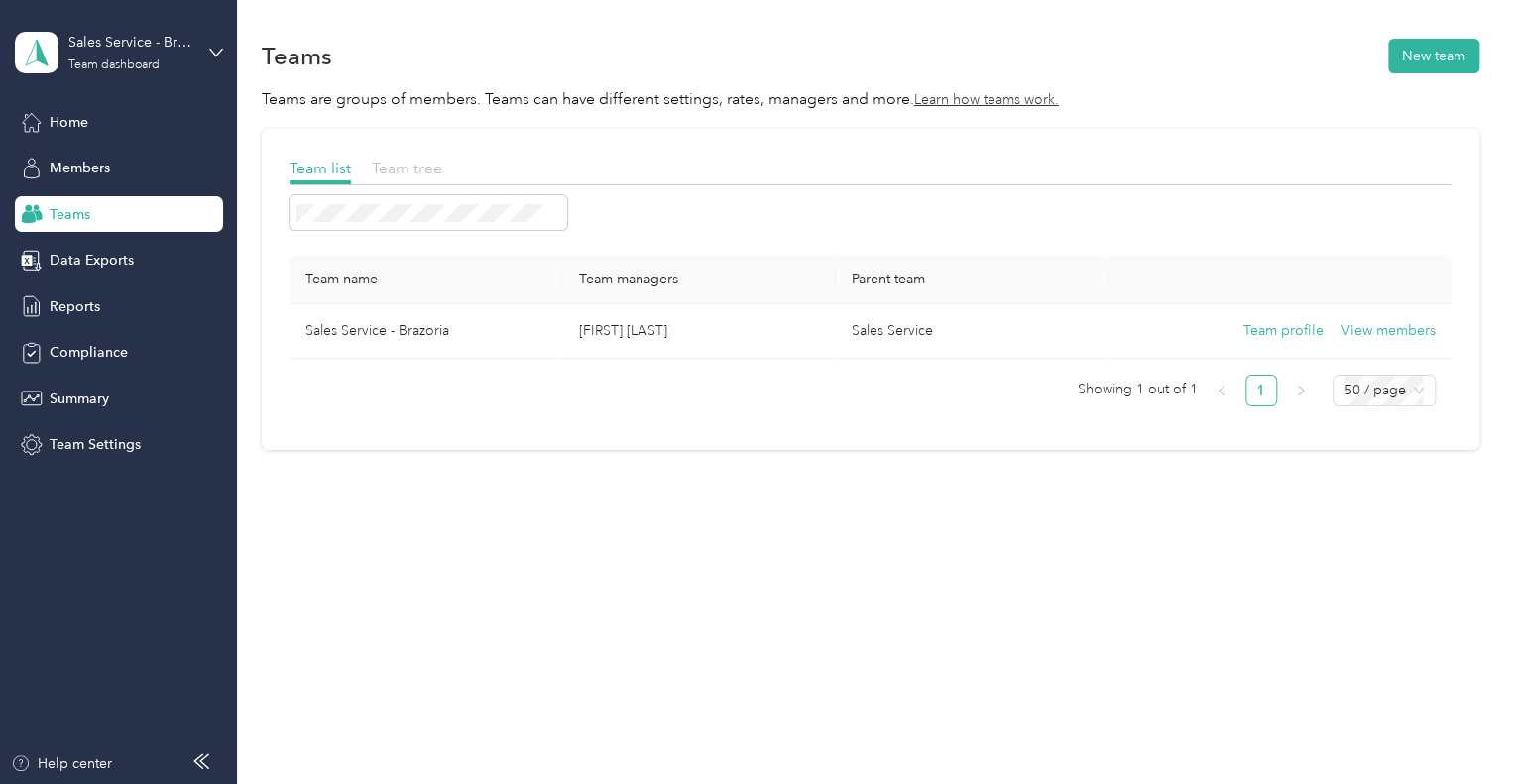 click on "Team tree" at bounding box center [407, 168] 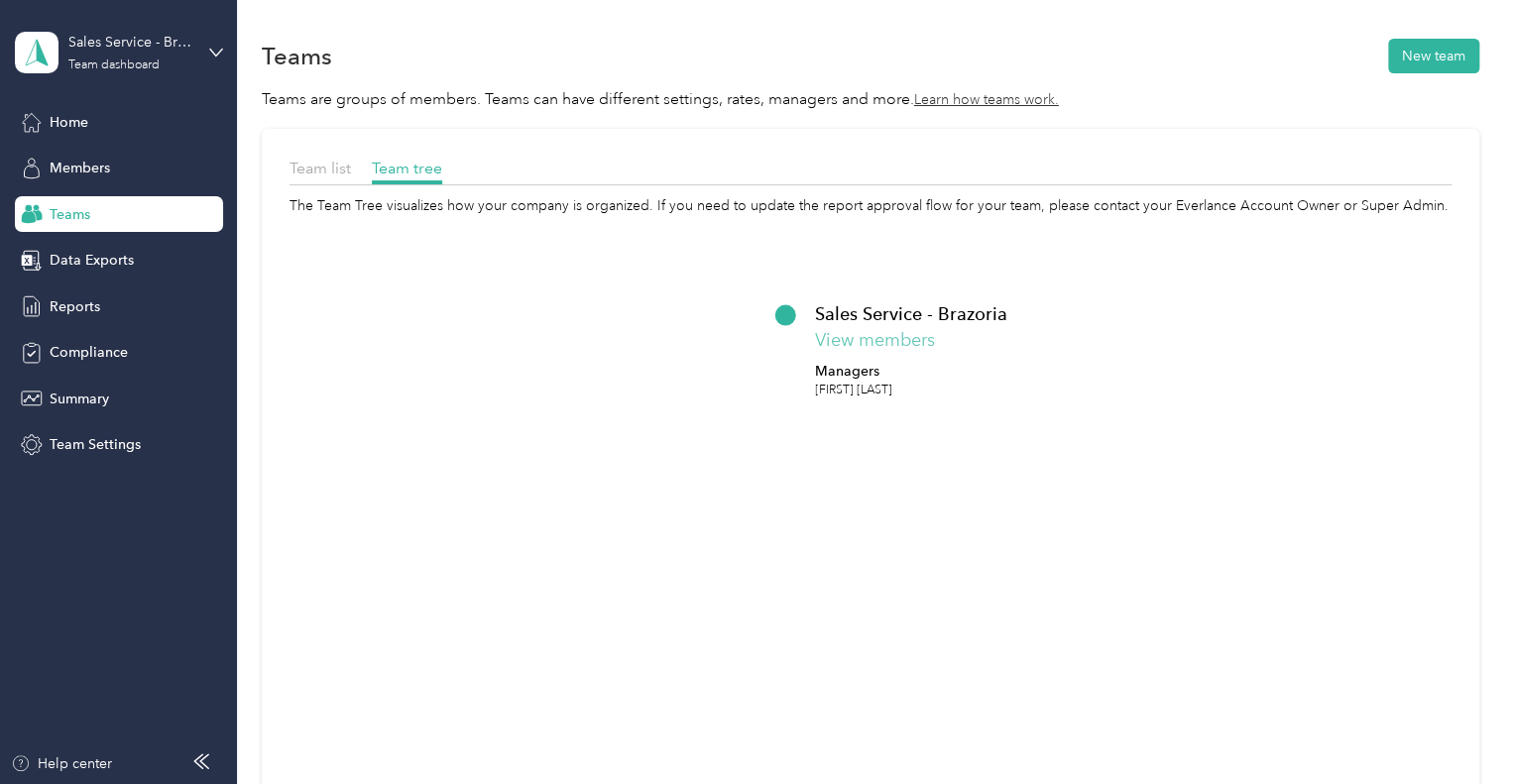 click on "View members" 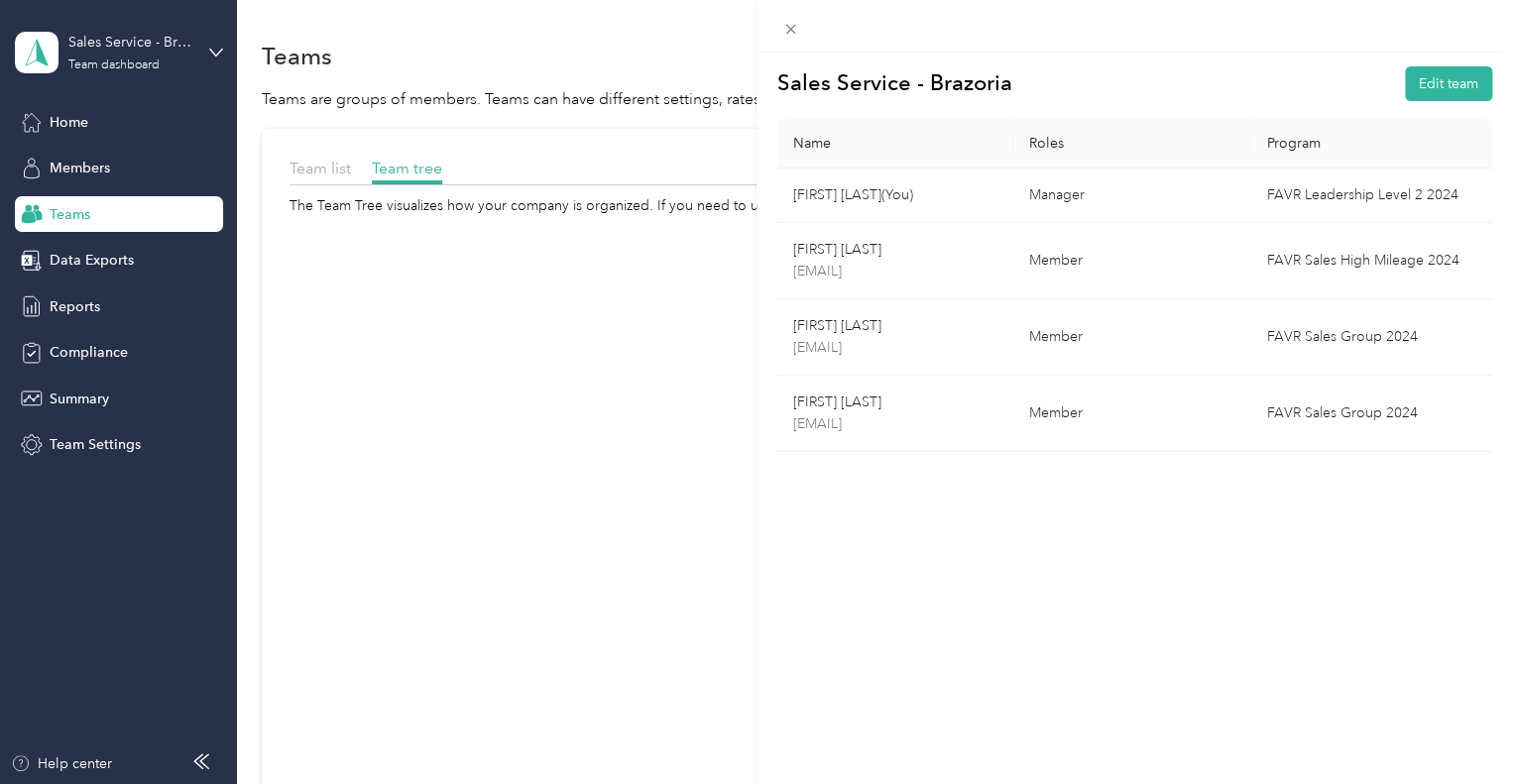 click on "Sales Service - Brazoria Edit team Name Roles Program       [FIRST] [LAST]  (You)  Manager FAVR Leadership Level 2 2024 [FIRST] [LAST] [EMAIL] Member FAVR Sales High Mileage 2024 [FIRST] [LAST] [EMAIL] Member FAVR Sales Group 2024 [FIRST] [LAST] [EMAIL] Member FAVR Sales Group 2024" at bounding box center [756, 392] 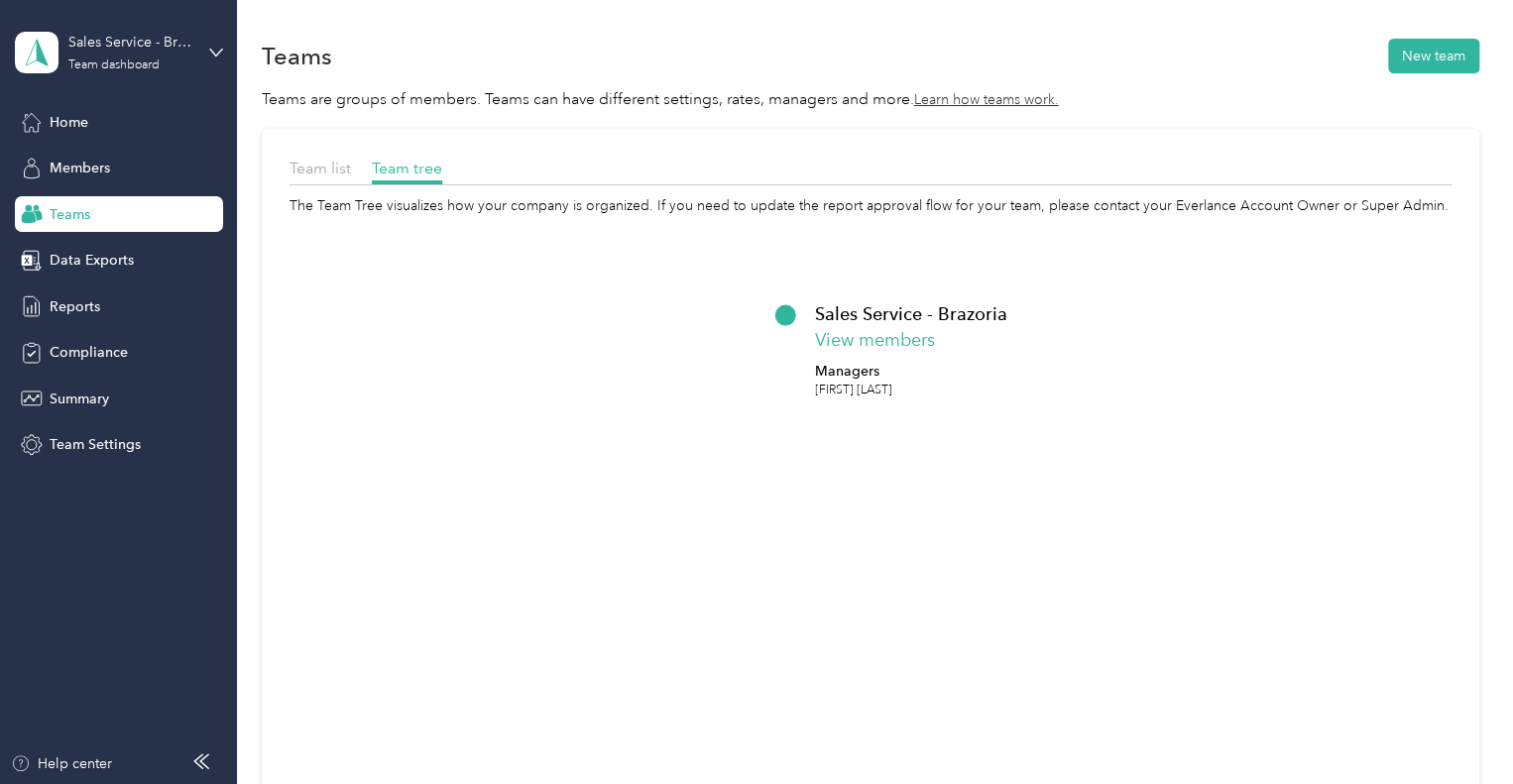 click on "Sales Service - Brazoria Team dashboard Home Members Teams Data Exports Reports Compliance Summary Team Settings" at bounding box center [119, 231] 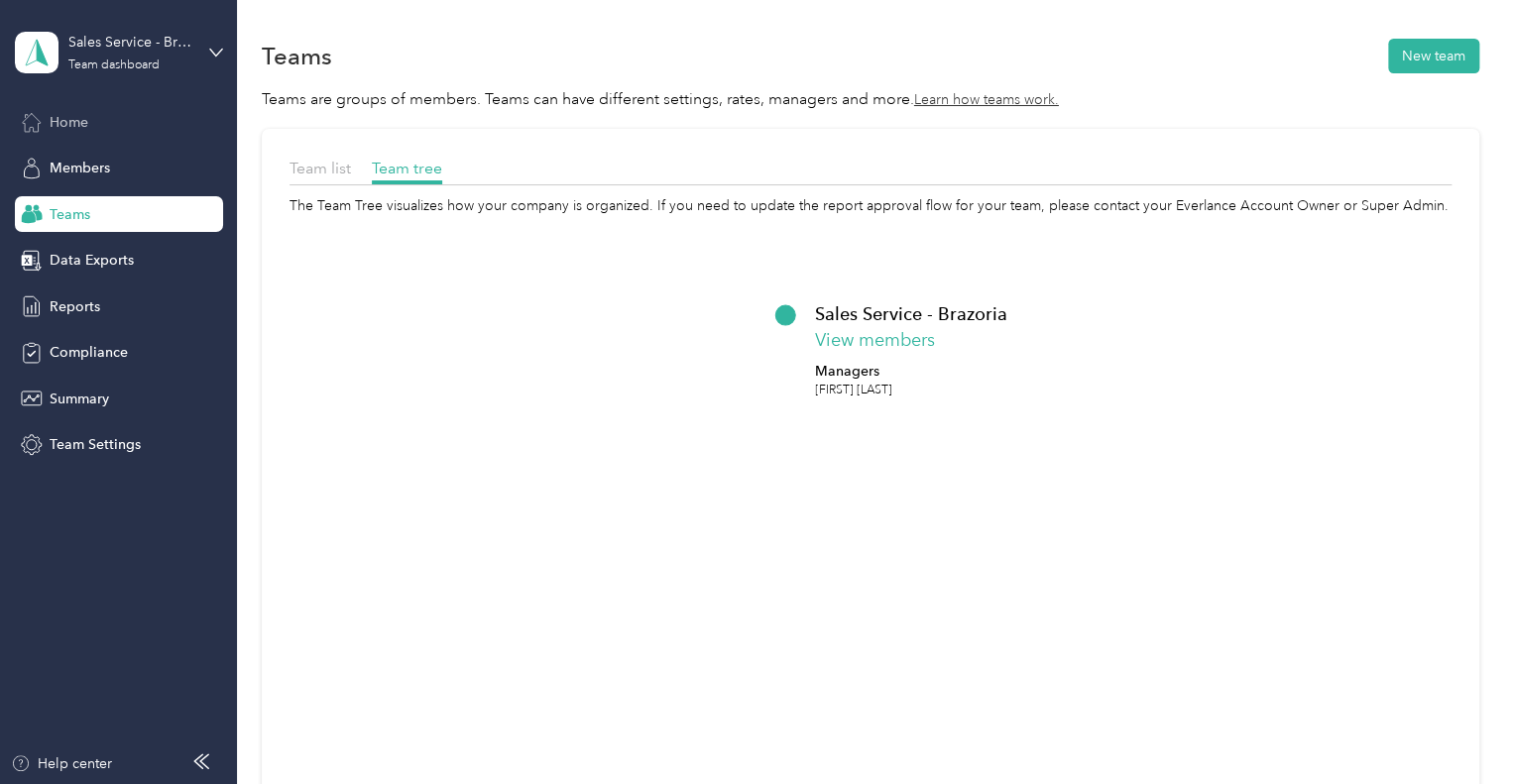 click on "Home" at bounding box center [68, 122] 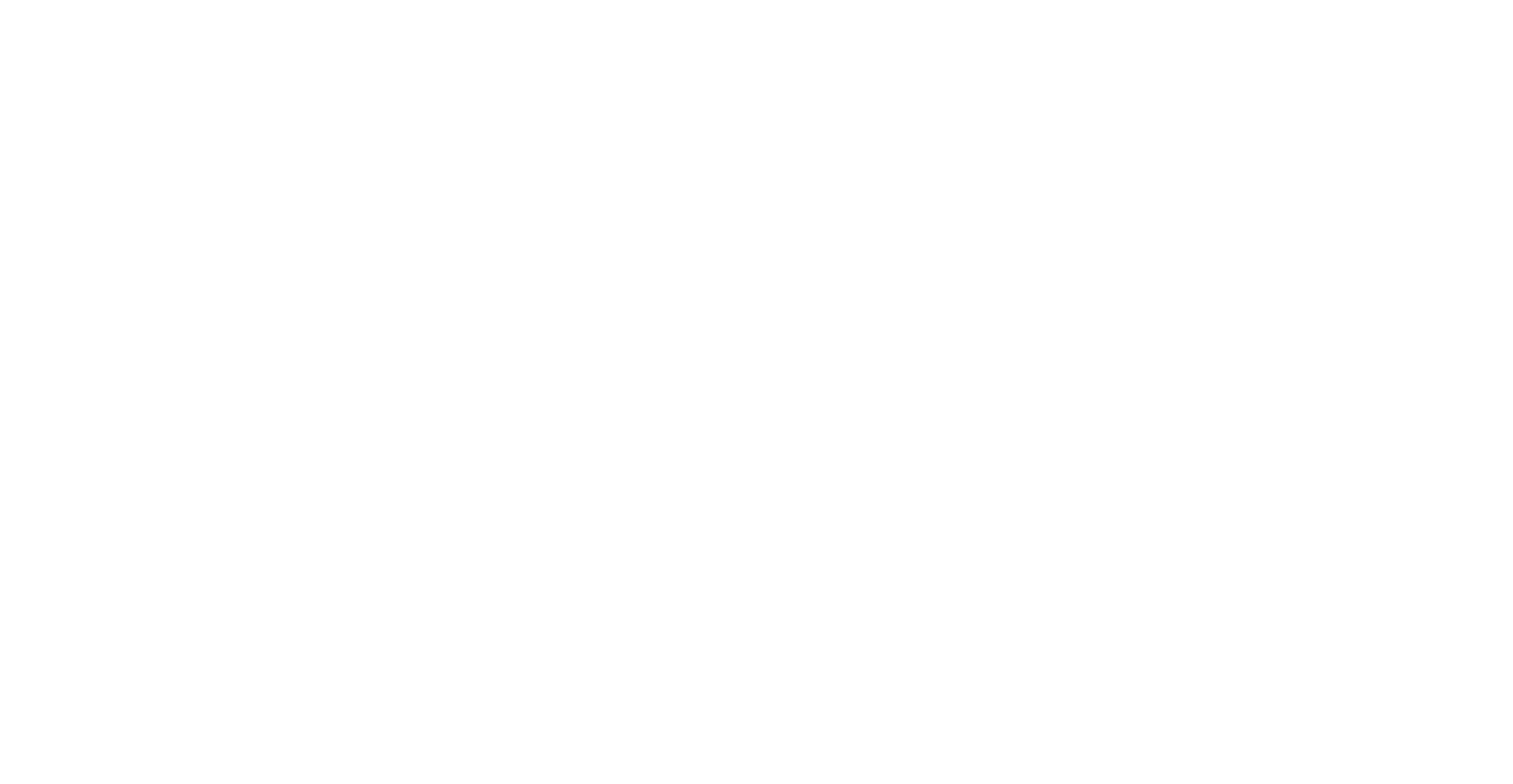 scroll, scrollTop: 0, scrollLeft: 0, axis: both 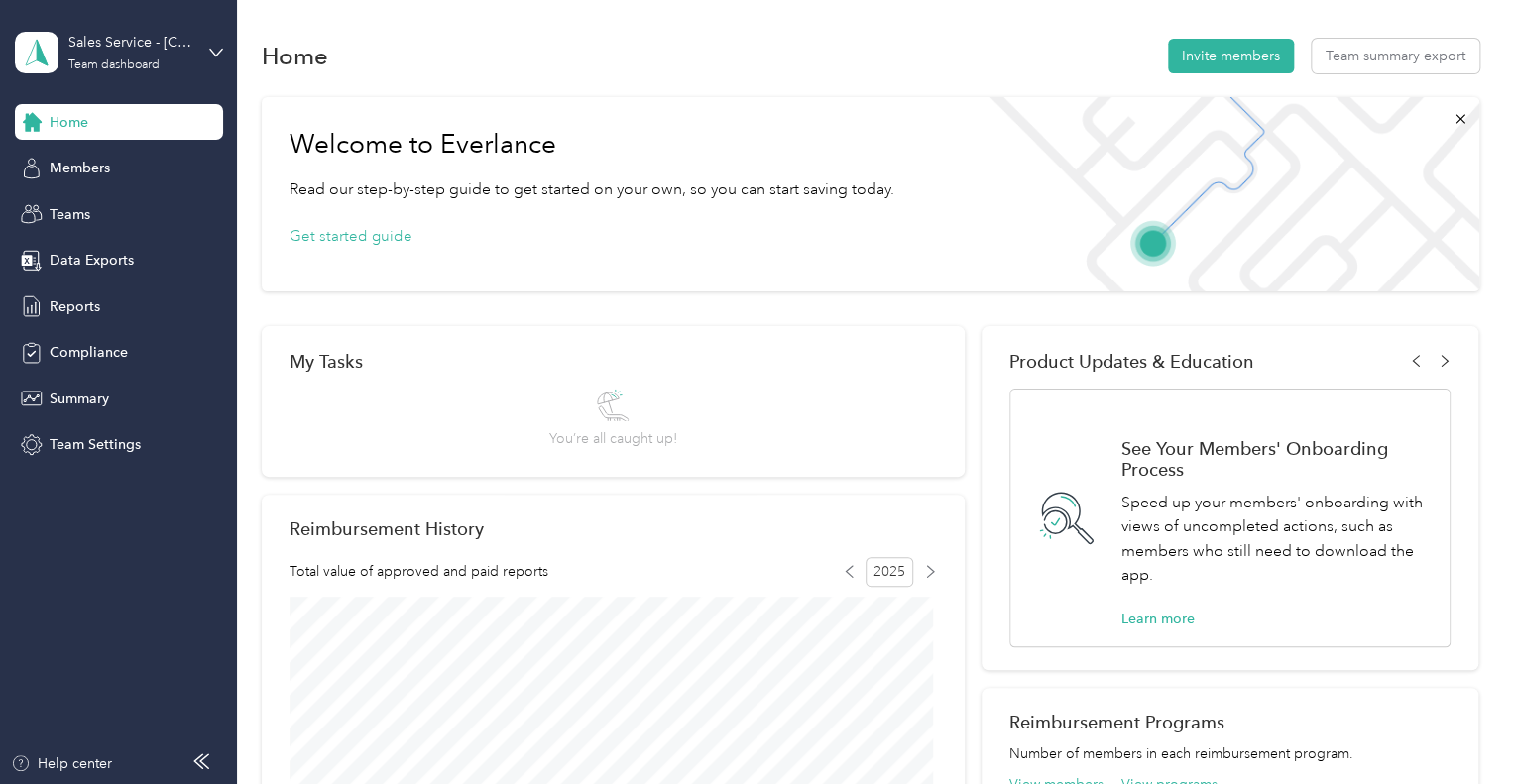 click on "Sales Service - [COUNTY] Team dashboard" at bounding box center (119, 53) 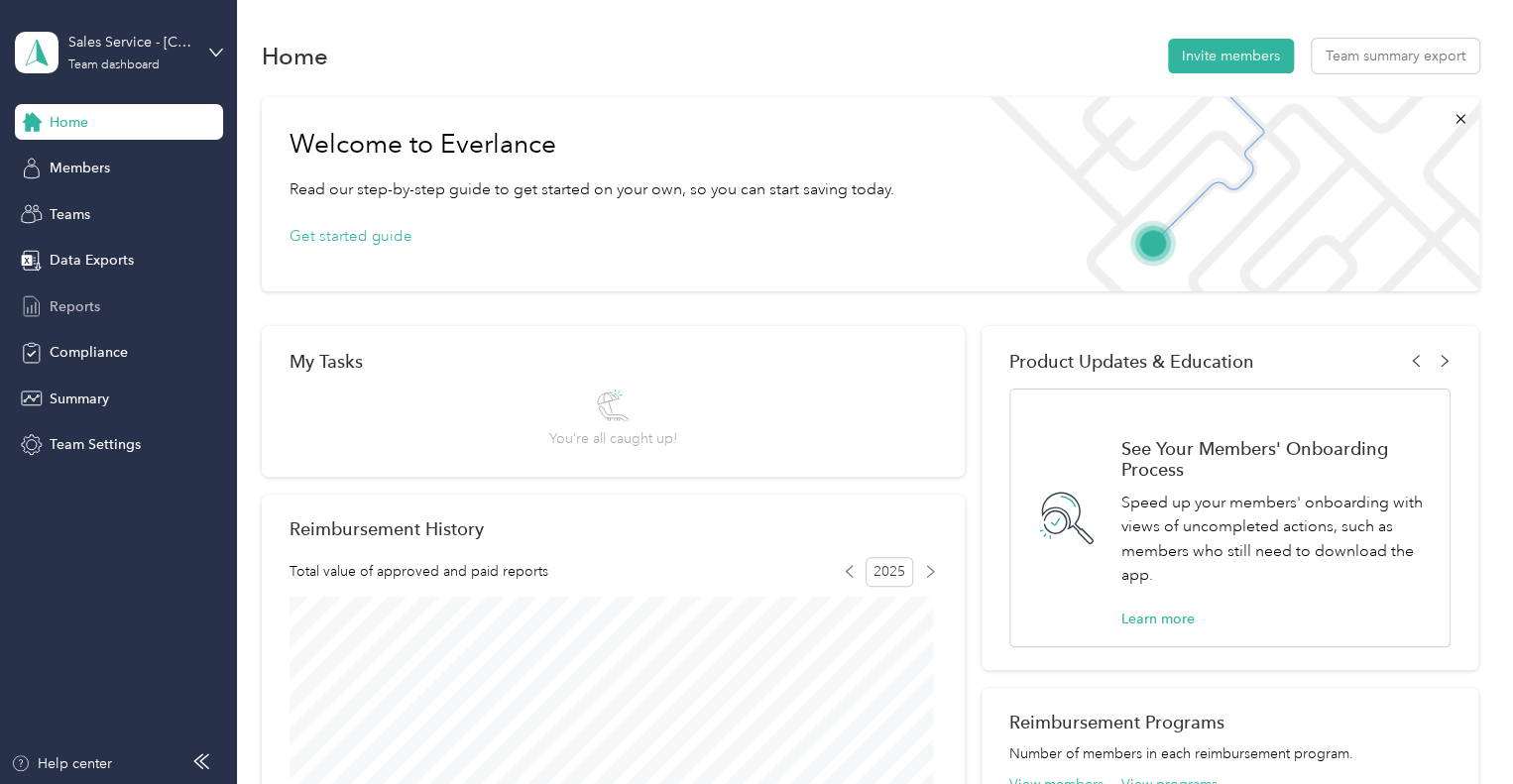 click on "Reports" at bounding box center [74, 306] 